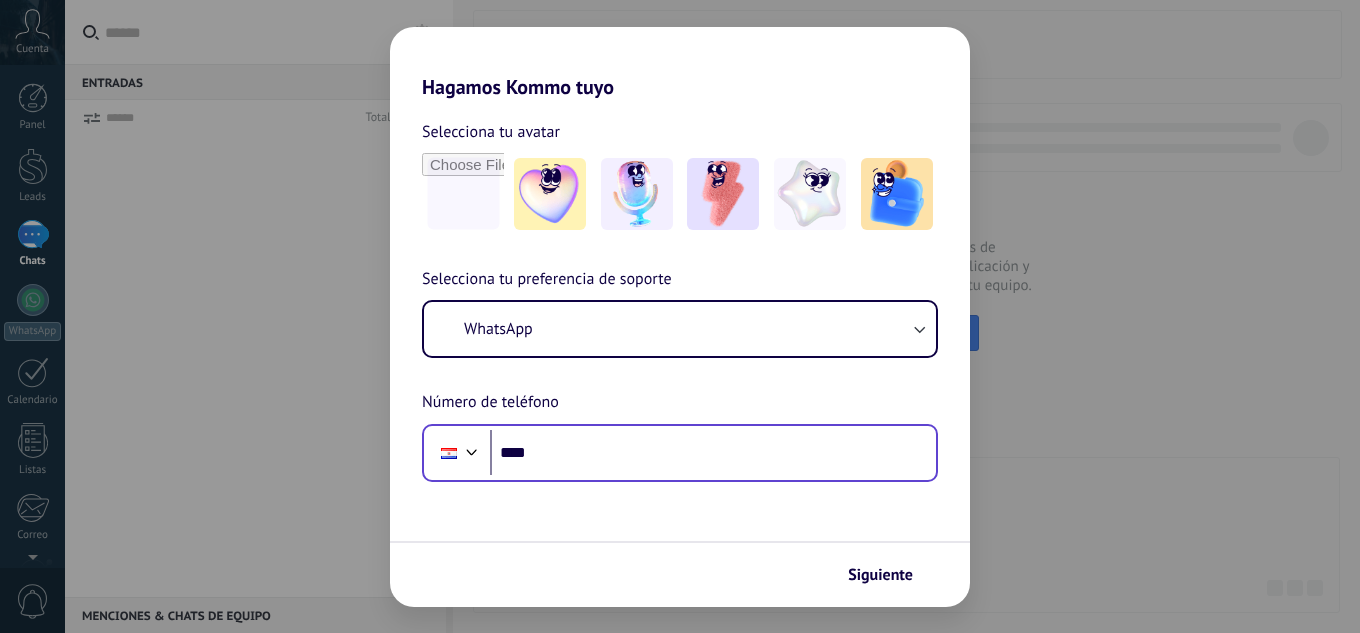 scroll, scrollTop: 0, scrollLeft: 0, axis: both 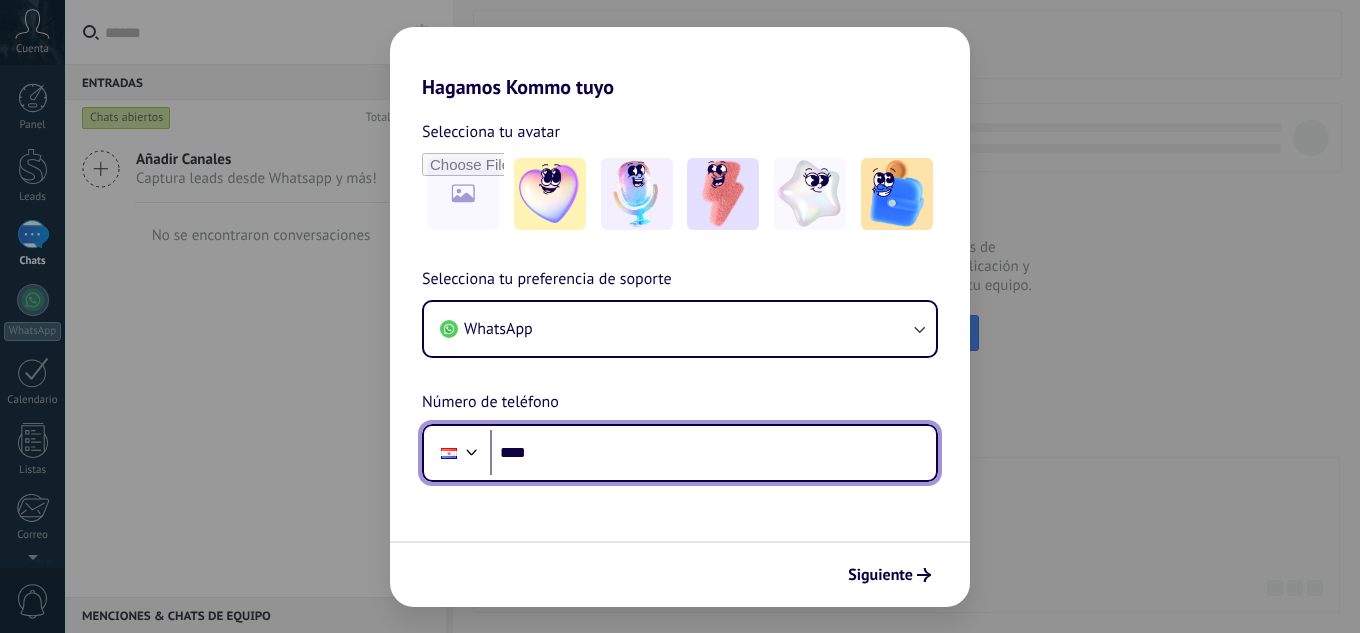 click on "****" at bounding box center [713, 453] 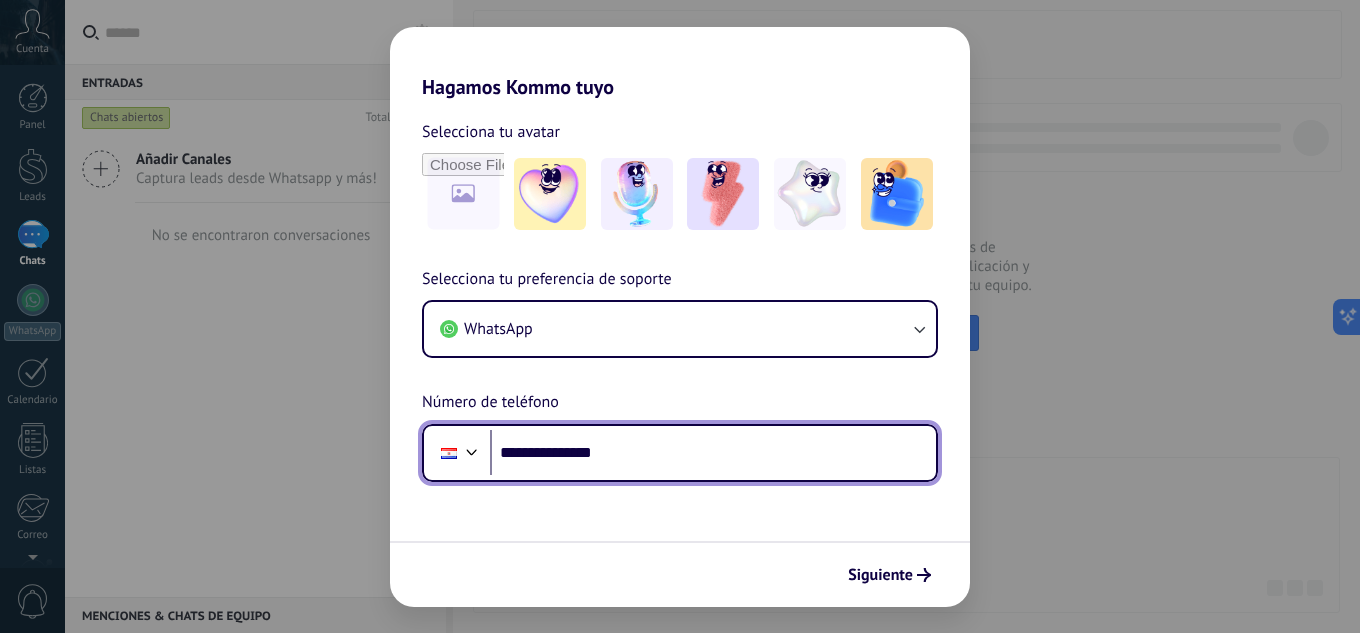 type on "**********" 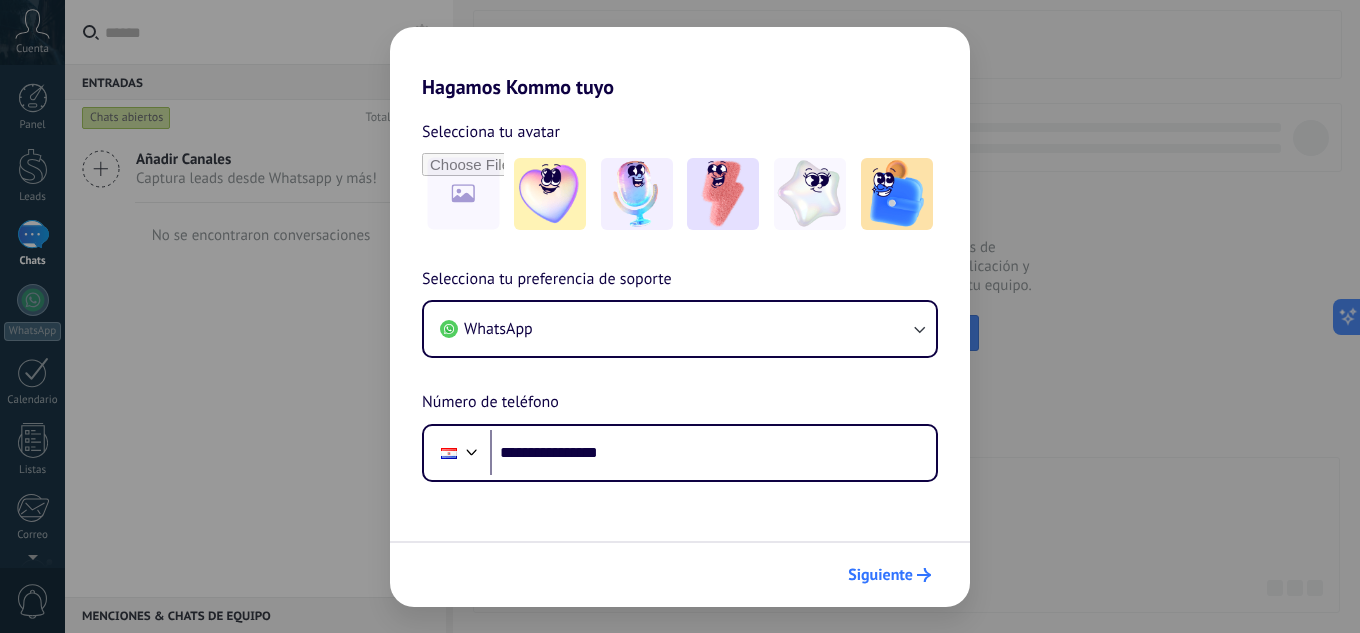 click on "Siguiente" at bounding box center [889, 575] 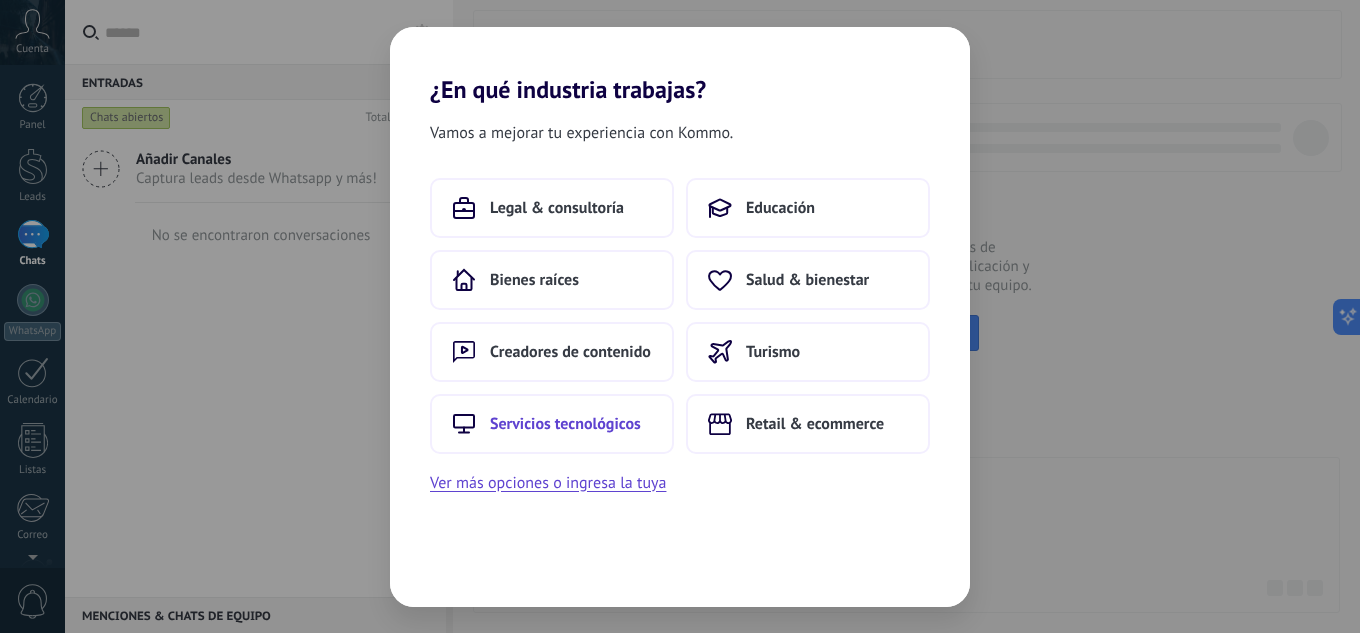 click on "Servicios tecnológicos" at bounding box center [565, 424] 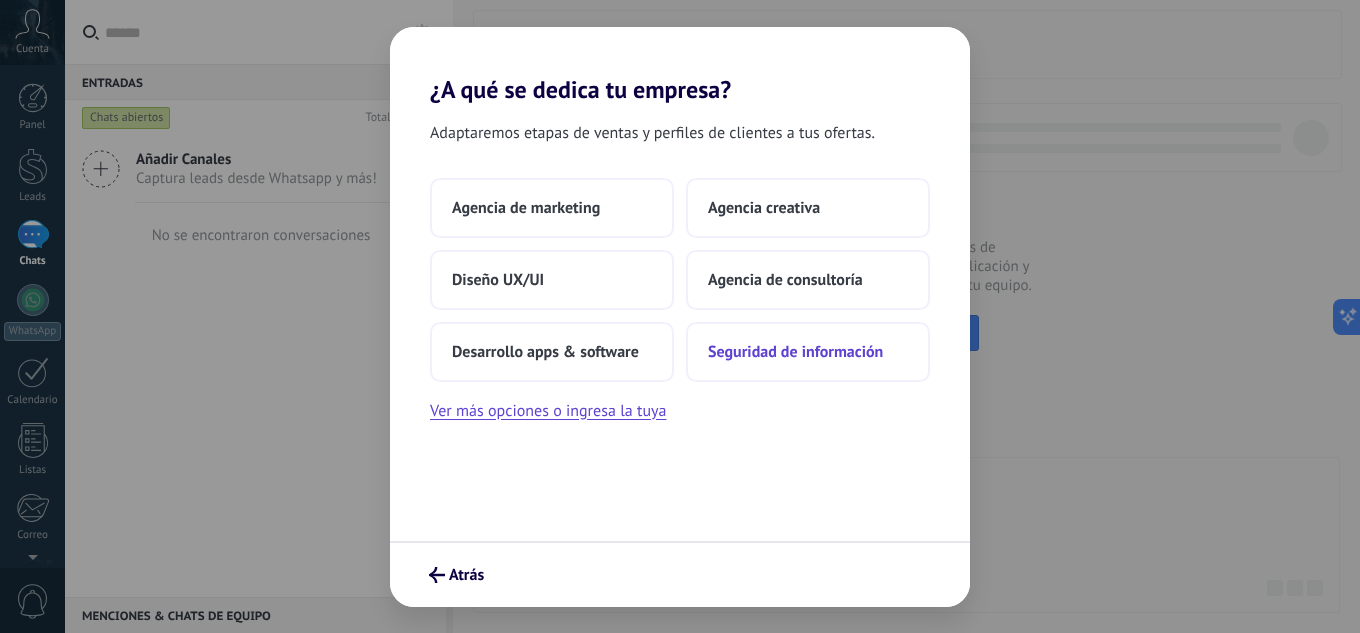 click on "Seguridad de información" at bounding box center (795, 352) 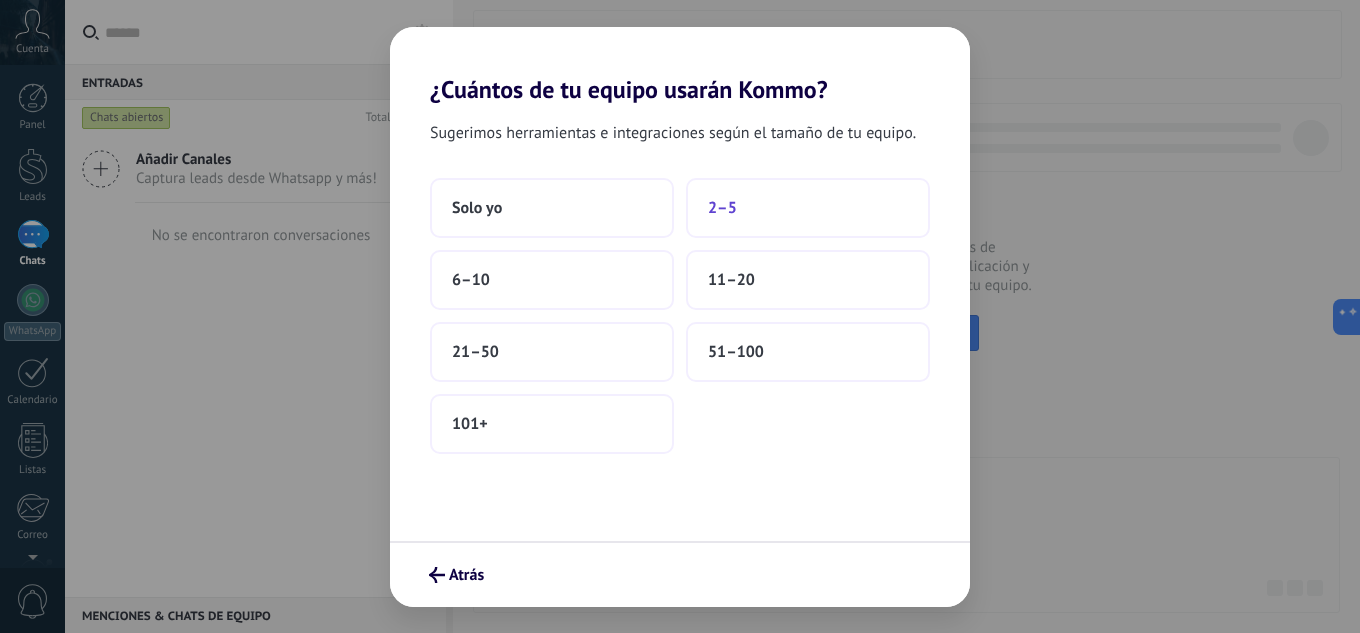 click on "2–5" at bounding box center [722, 208] 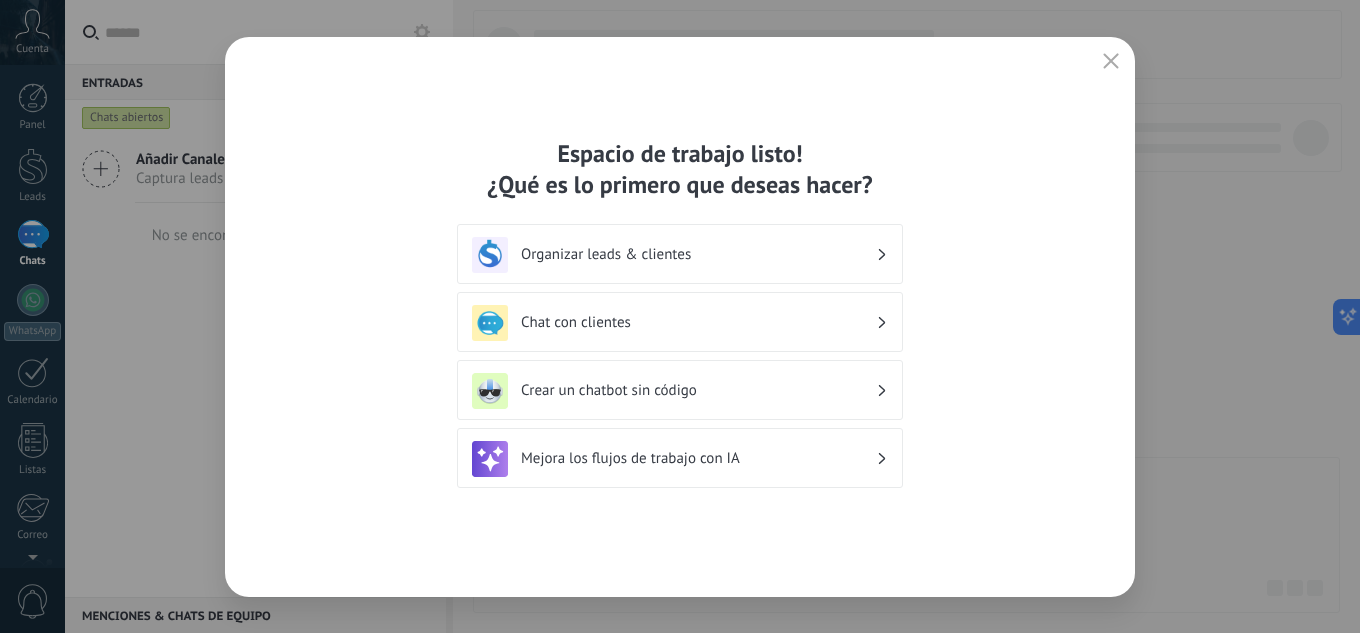 click on "Chat con clientes" at bounding box center (698, 322) 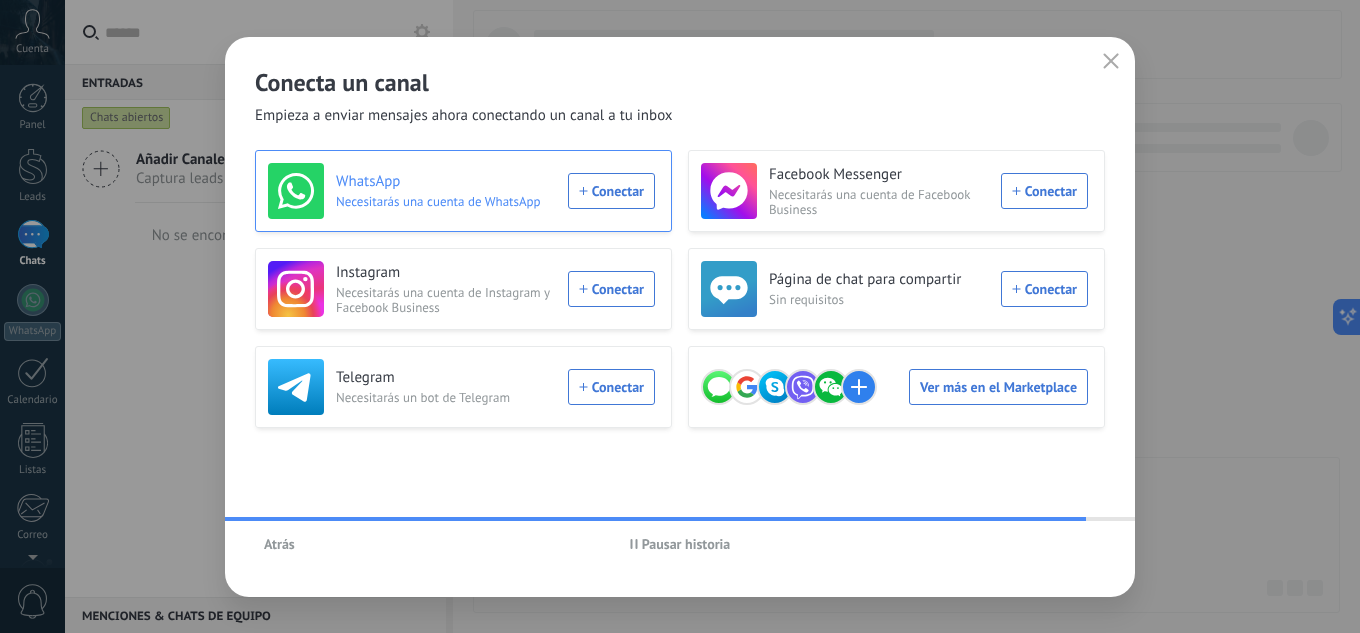 click on "WhatsApp Necesitarás una cuenta de WhatsApp Conectar" at bounding box center [461, 191] 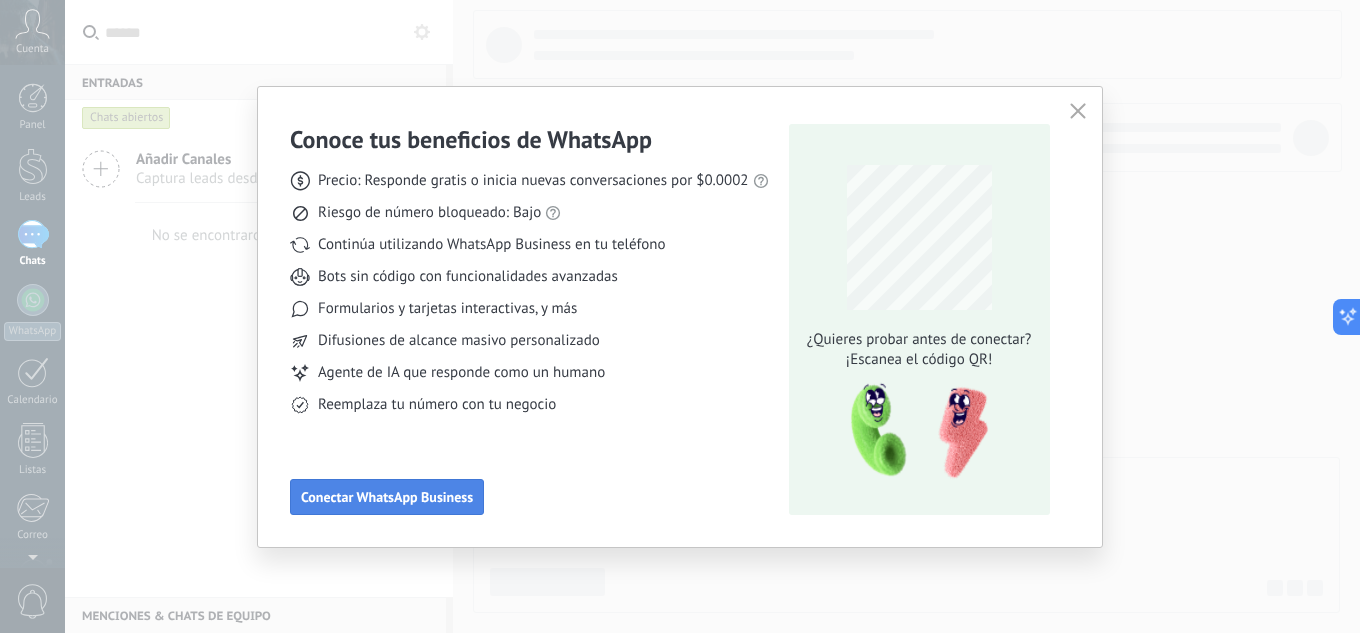 click on "Conectar WhatsApp Business" at bounding box center [387, 497] 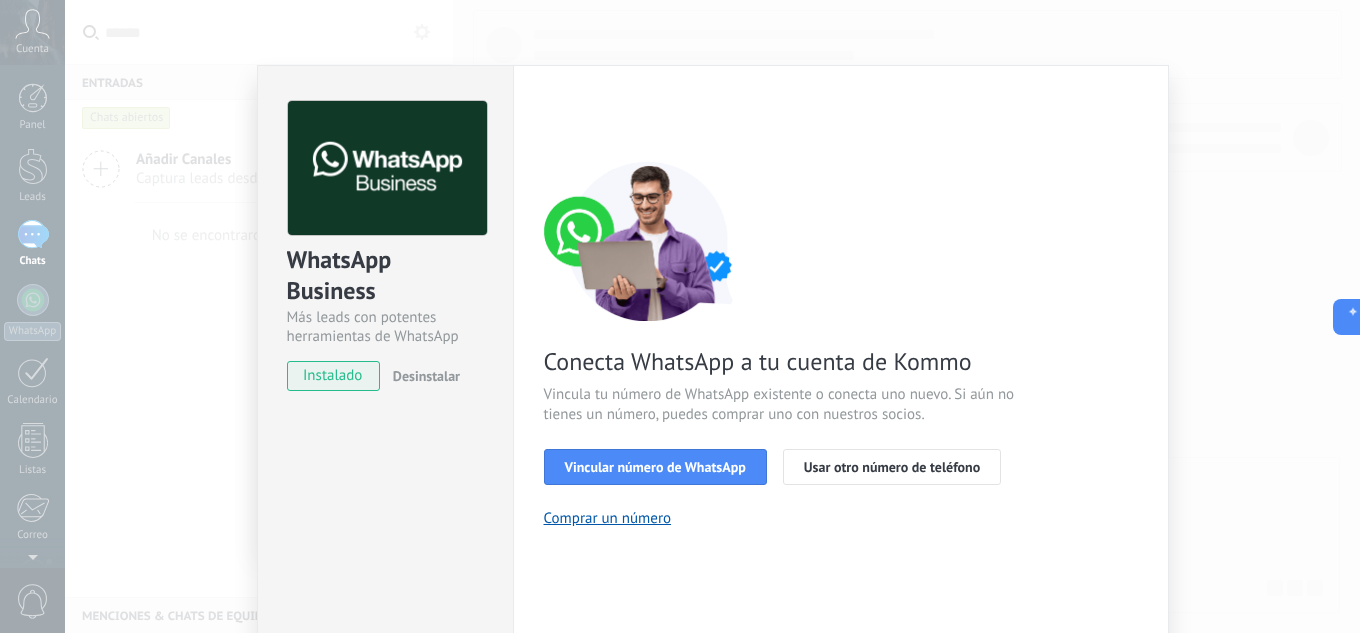 scroll, scrollTop: 197, scrollLeft: 0, axis: vertical 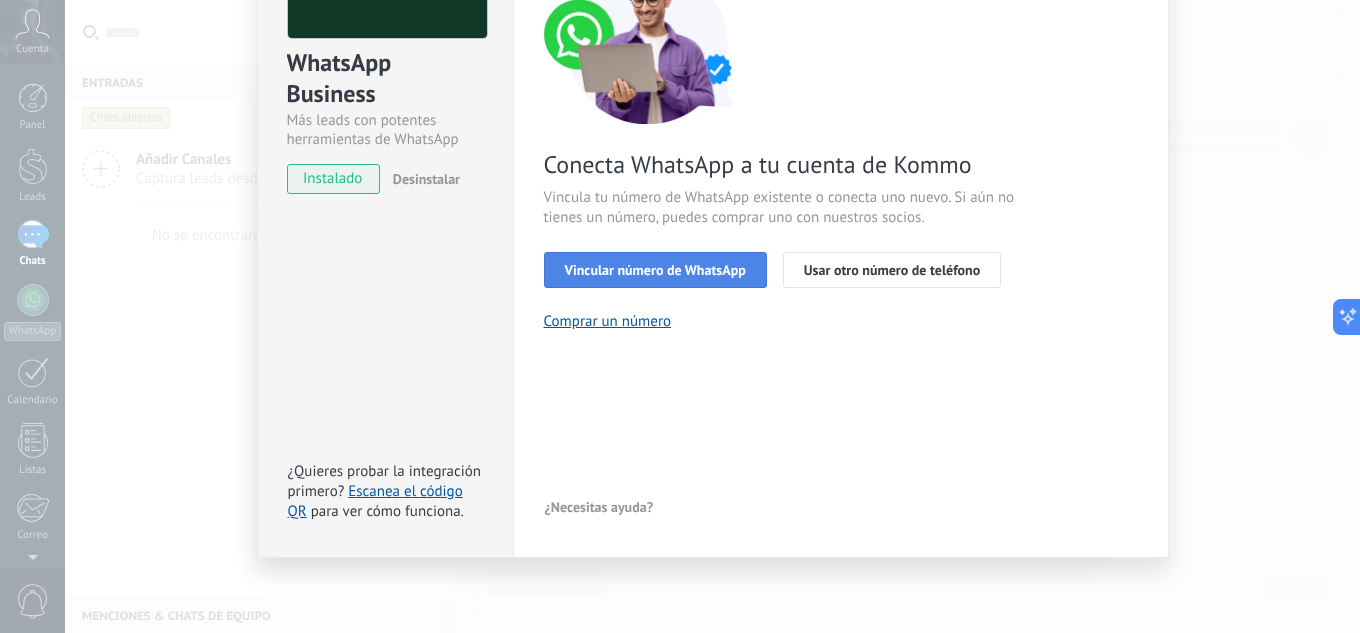 click on "Vincular número de WhatsApp" at bounding box center (655, 270) 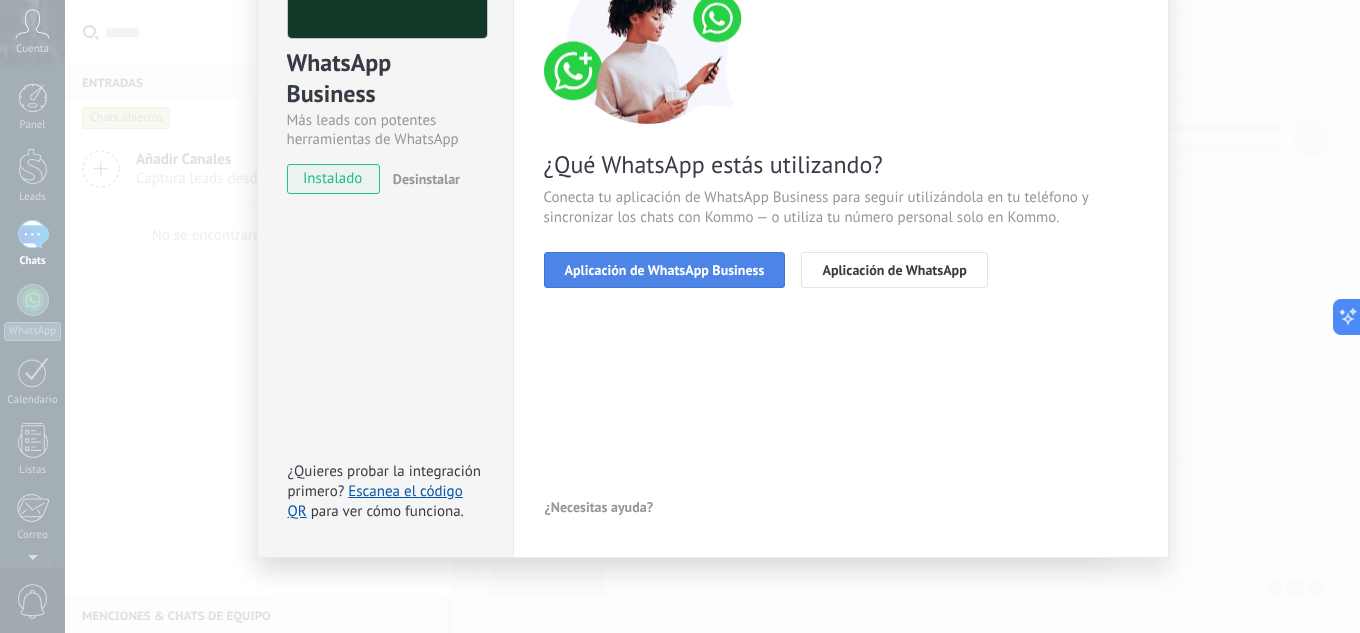 click on "Aplicación de WhatsApp Business" at bounding box center (665, 270) 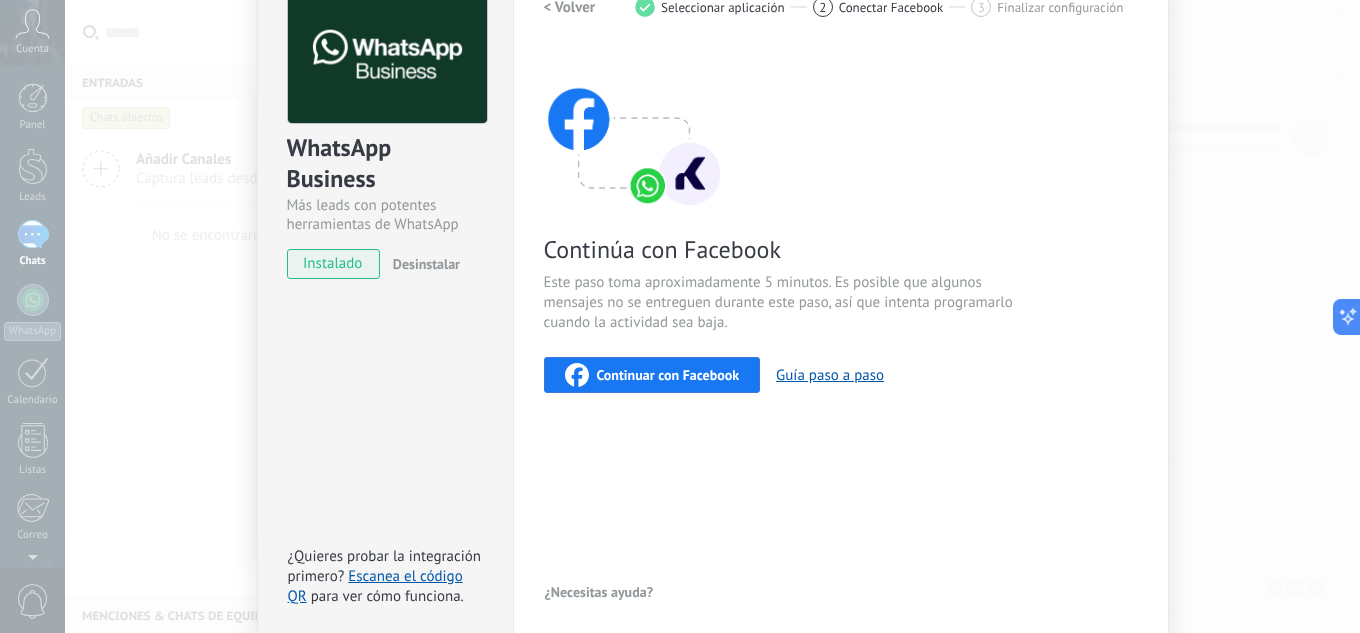 scroll, scrollTop: 97, scrollLeft: 0, axis: vertical 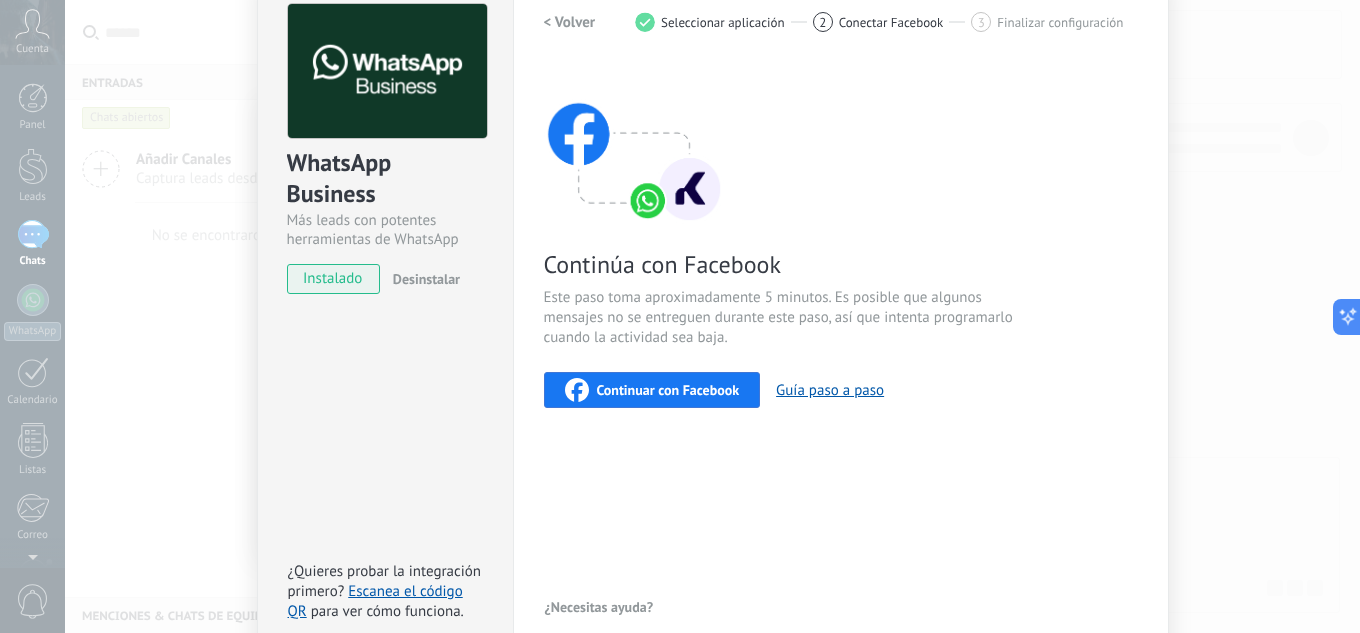 click on "Continuar con Facebook" at bounding box center (668, 390) 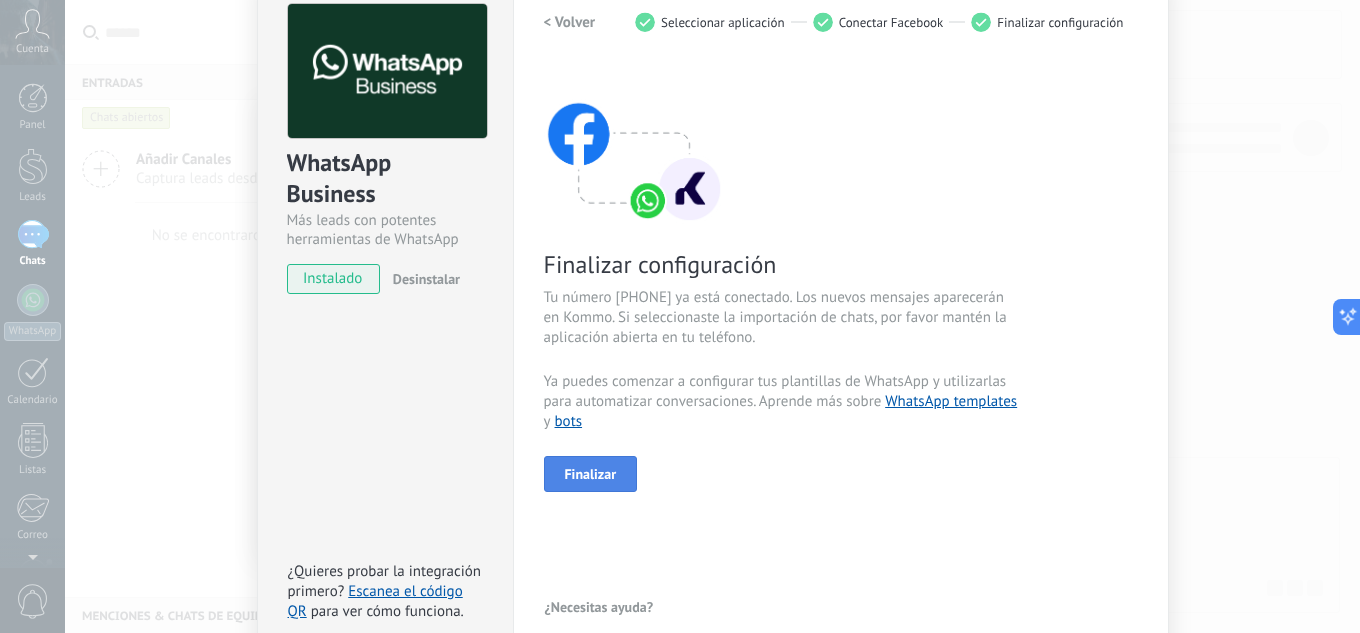 click on "Finalizar" at bounding box center [591, 474] 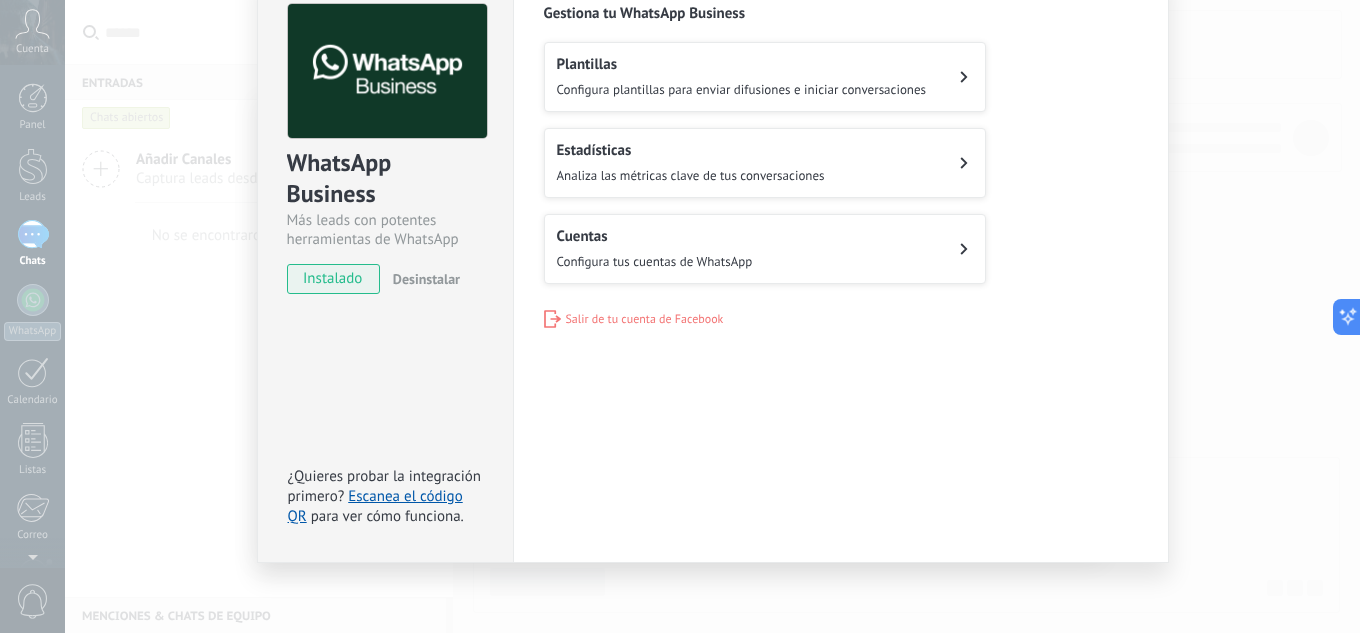 scroll, scrollTop: 0, scrollLeft: 0, axis: both 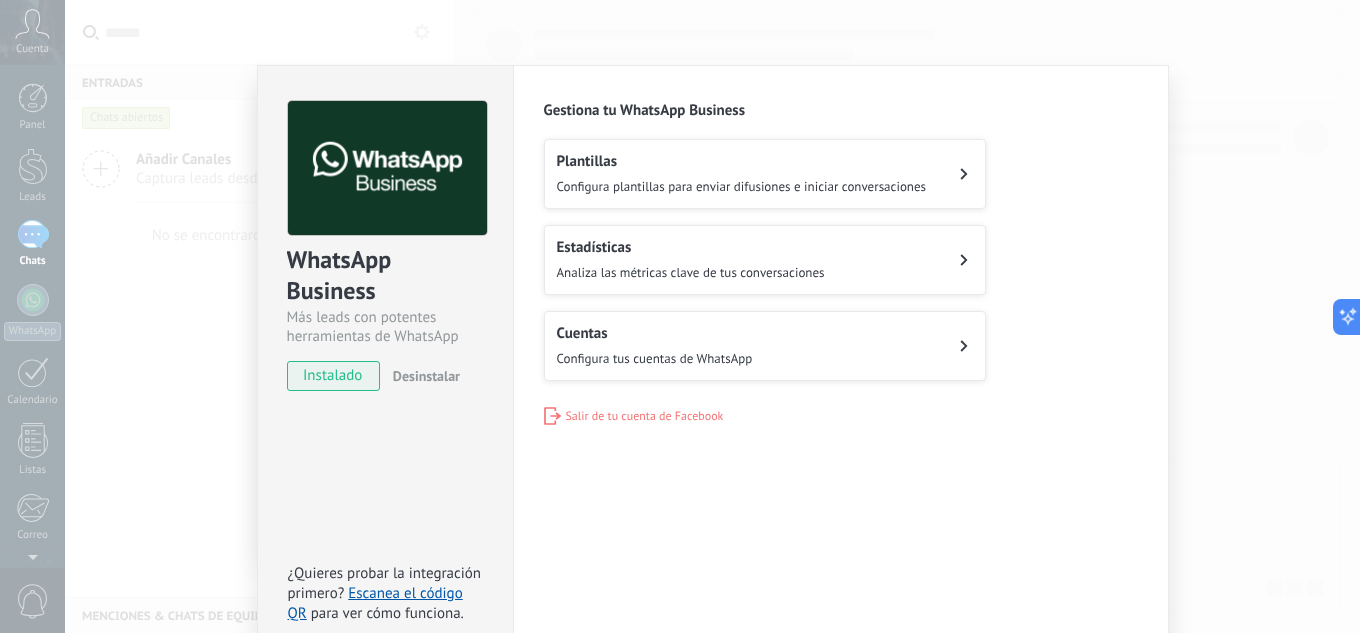 click on "Plantillas Configura plantillas para enviar difusiones e iniciar conversaciones" at bounding box center [765, 174] 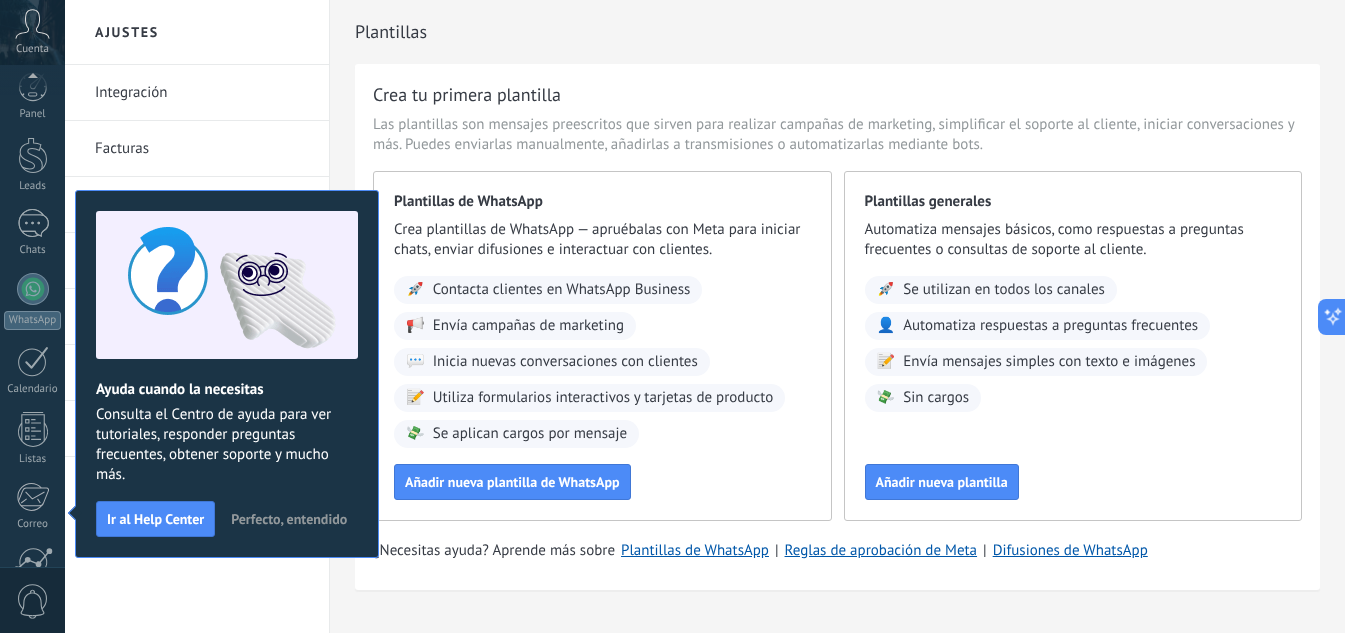 scroll, scrollTop: 199, scrollLeft: 0, axis: vertical 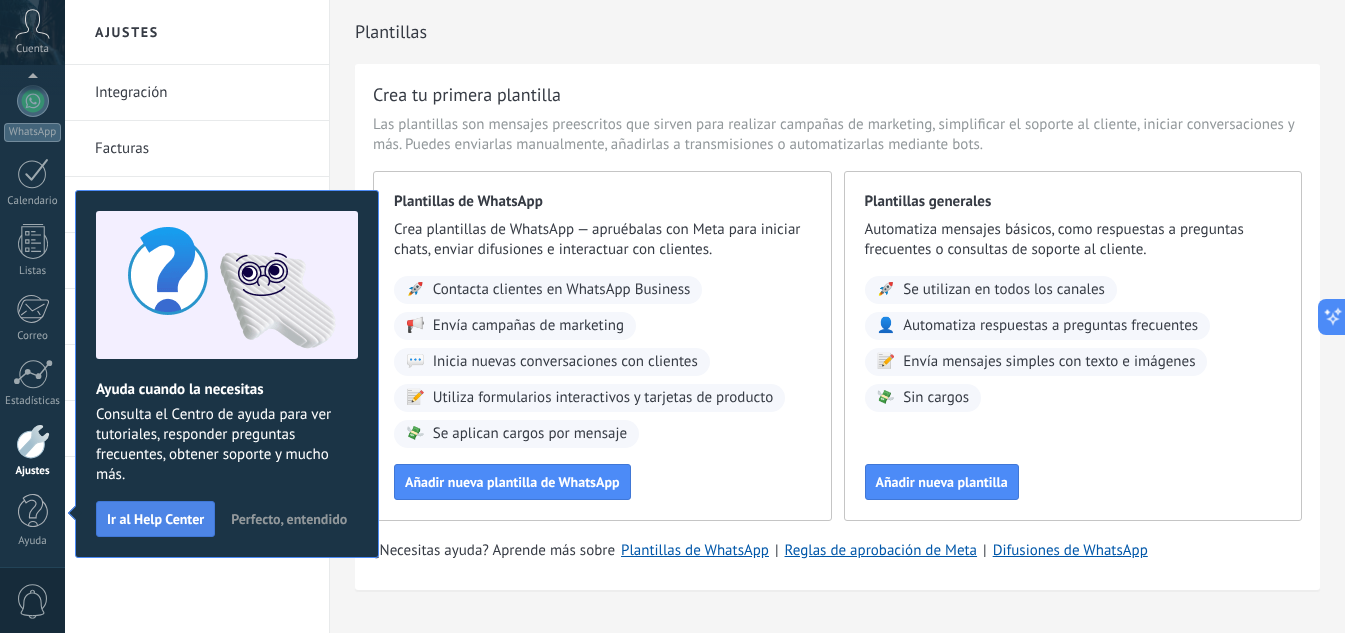 click on "Ir al Help Center" at bounding box center [155, 519] 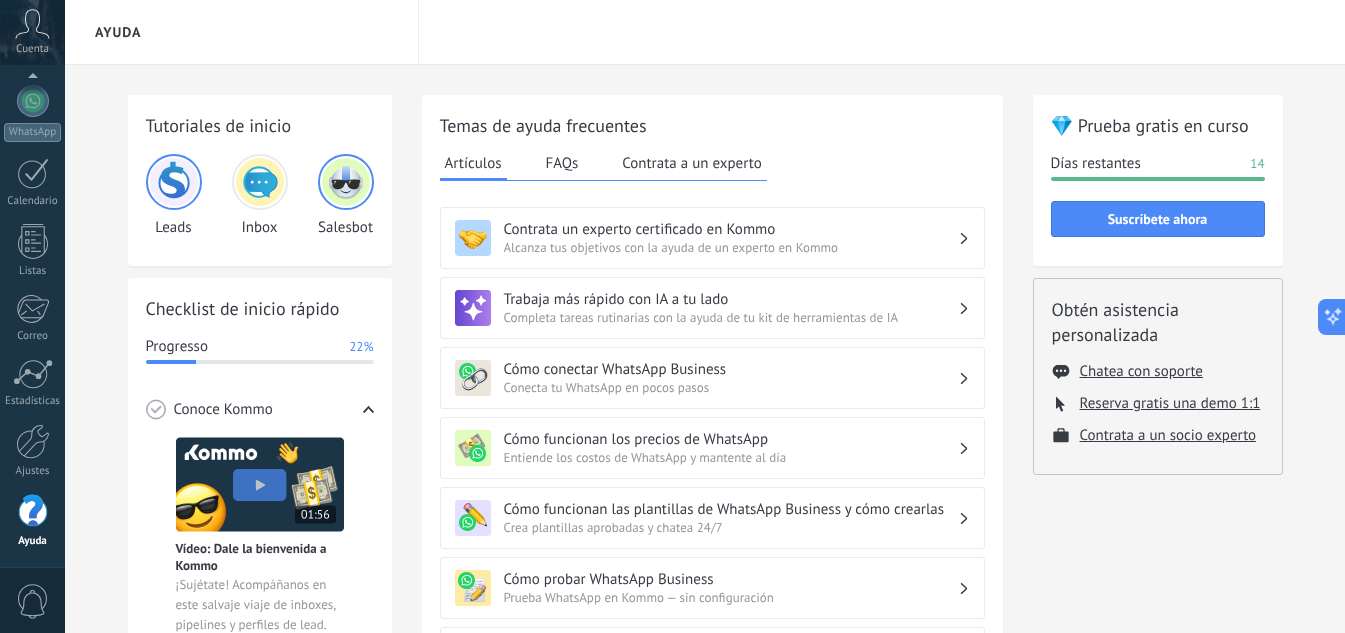 click on "Alcanza tus objetivos con la ayuda de un experto en Kommo" at bounding box center [731, 247] 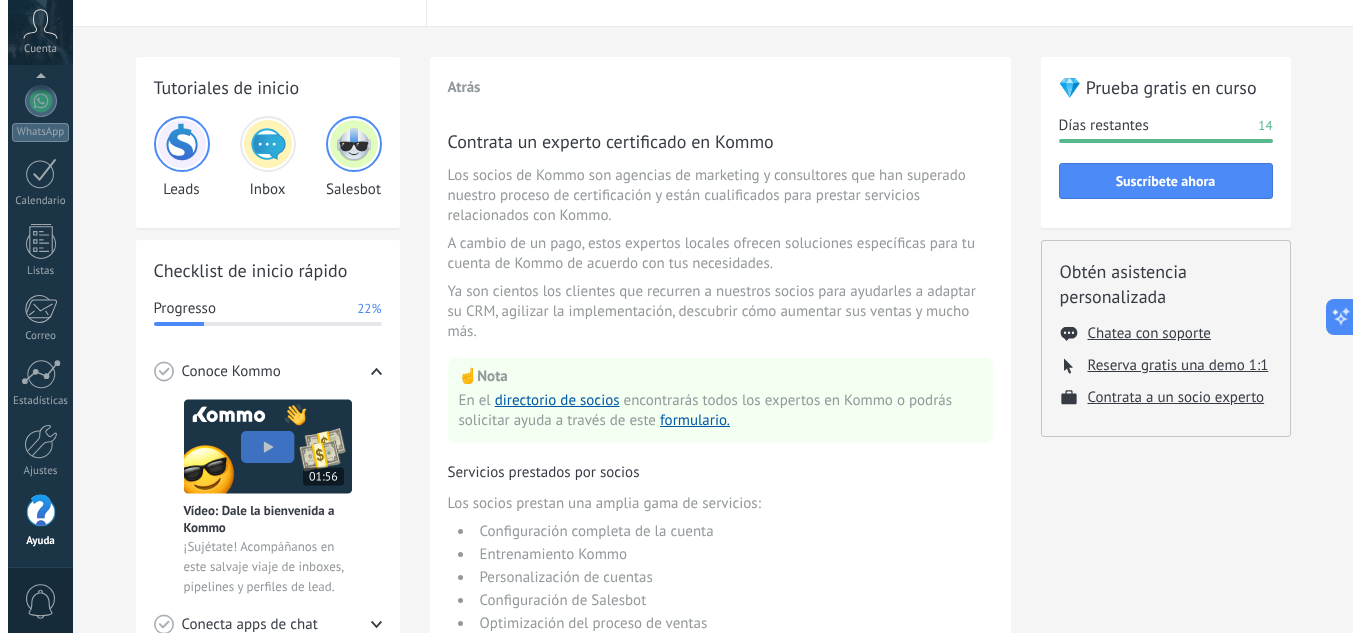 scroll, scrollTop: 0, scrollLeft: 0, axis: both 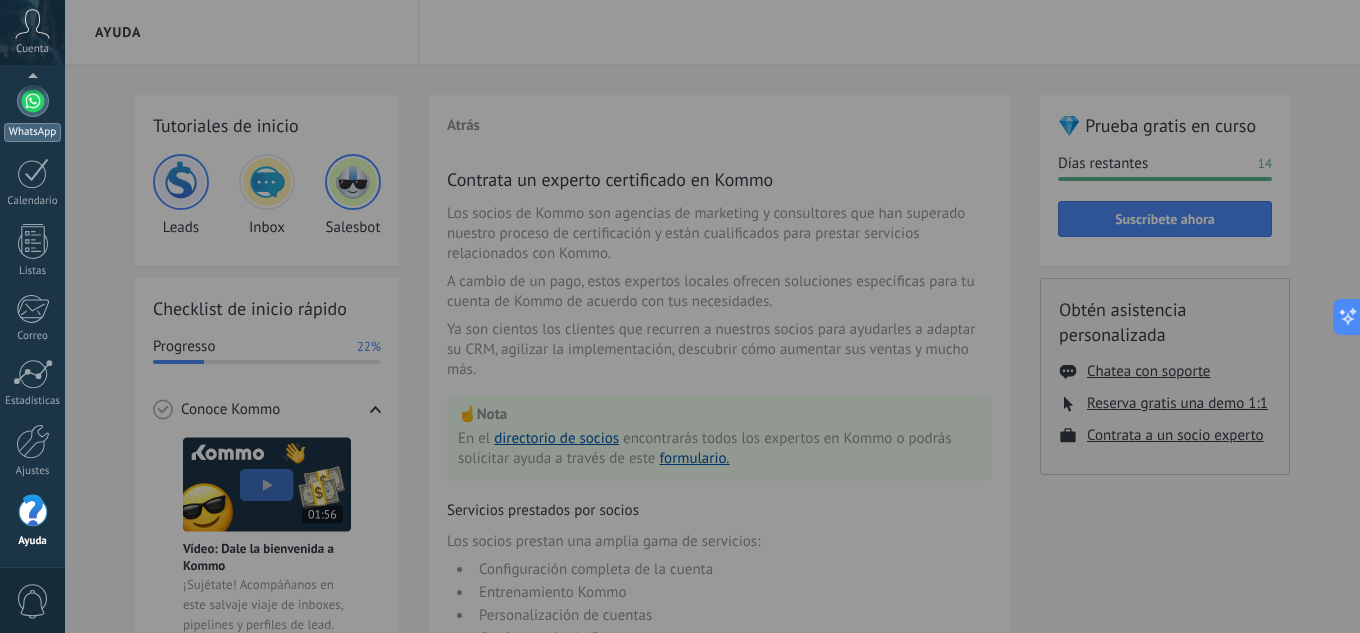 click at bounding box center (33, 101) 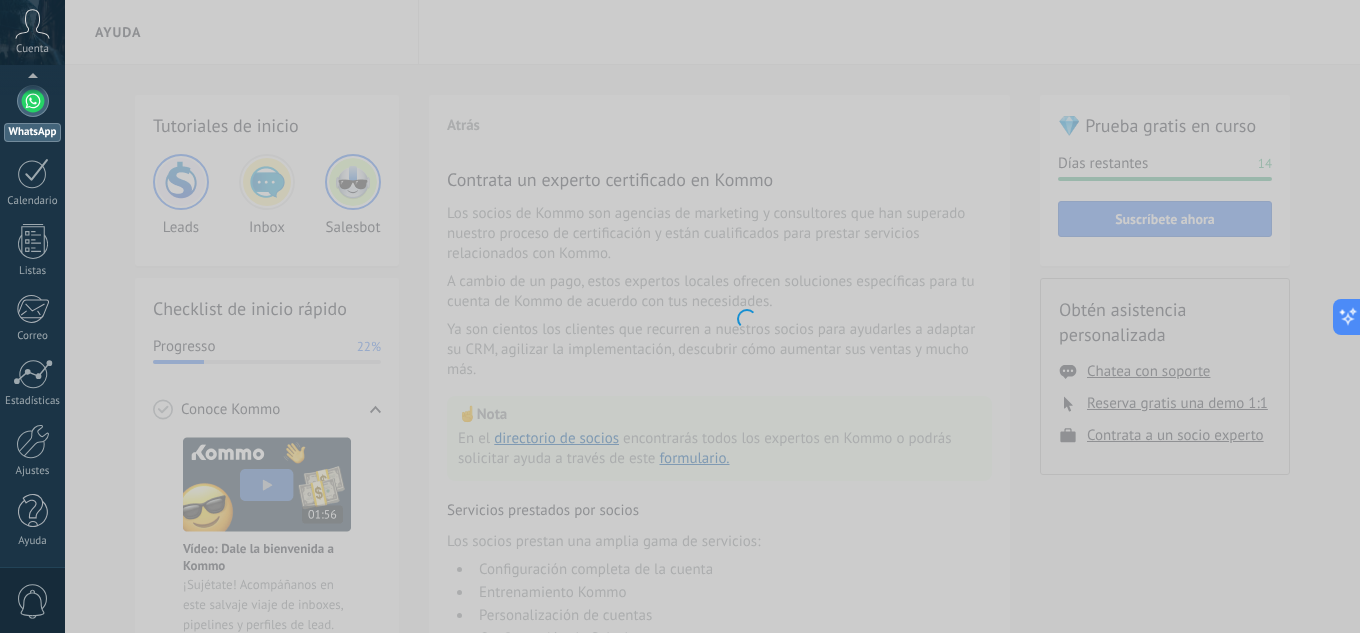 scroll, scrollTop: 0, scrollLeft: 0, axis: both 